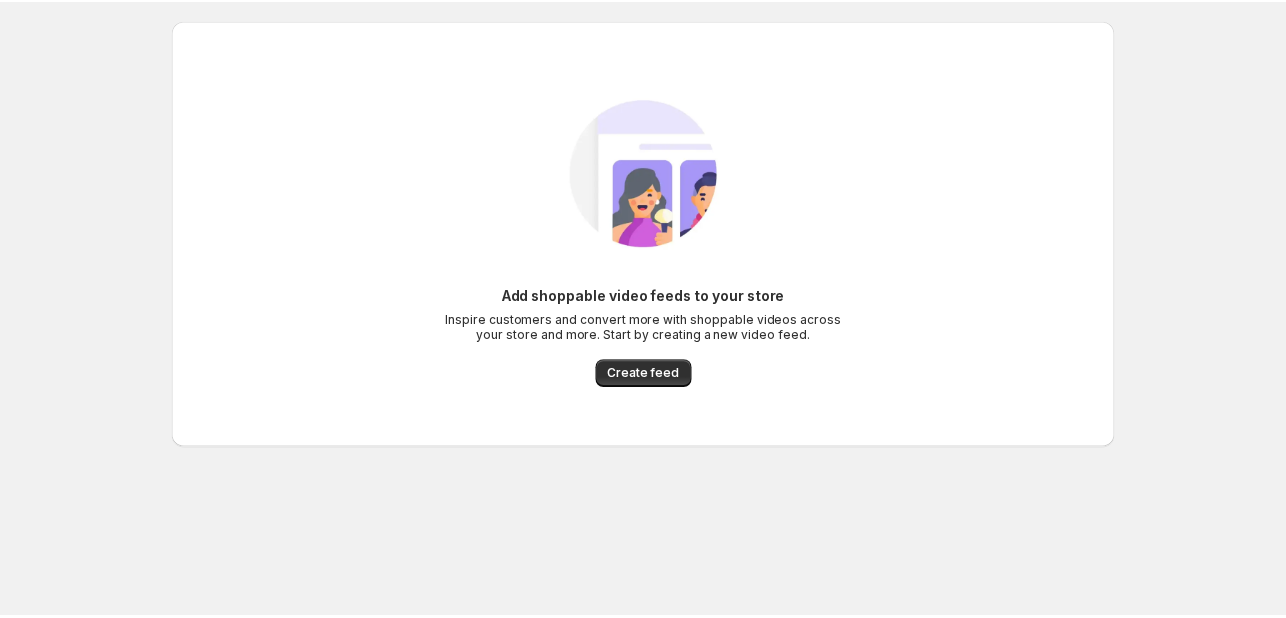 scroll, scrollTop: 0, scrollLeft: 0, axis: both 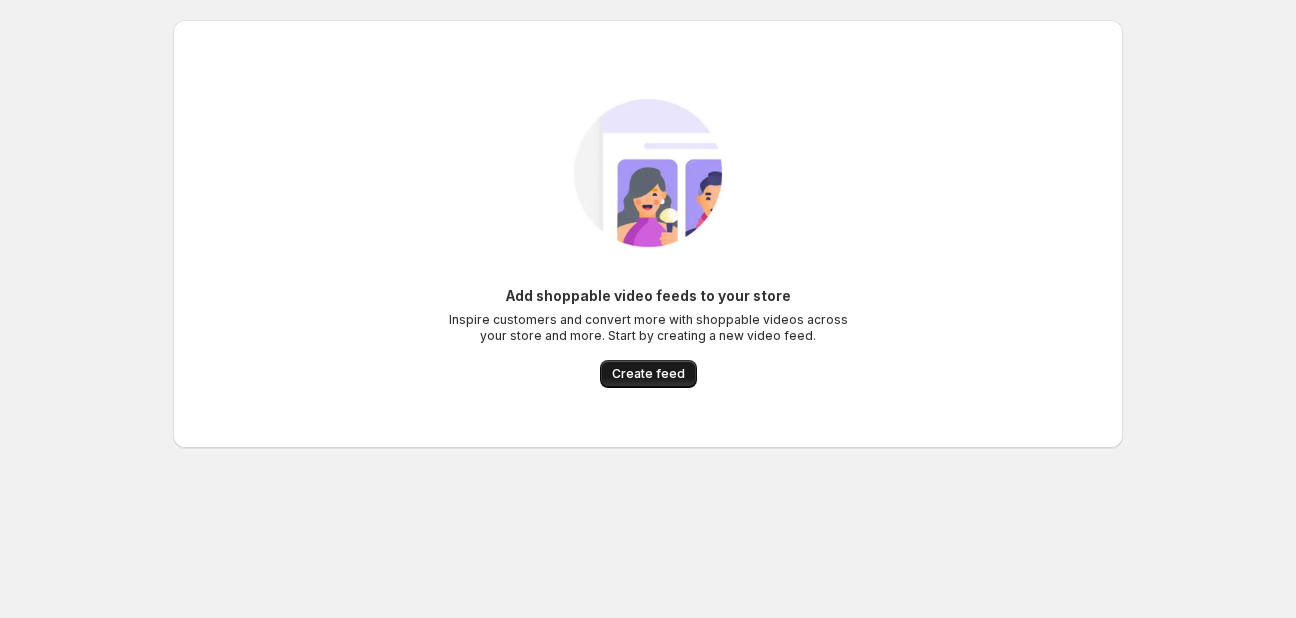 click on "Create feed" at bounding box center (648, 374) 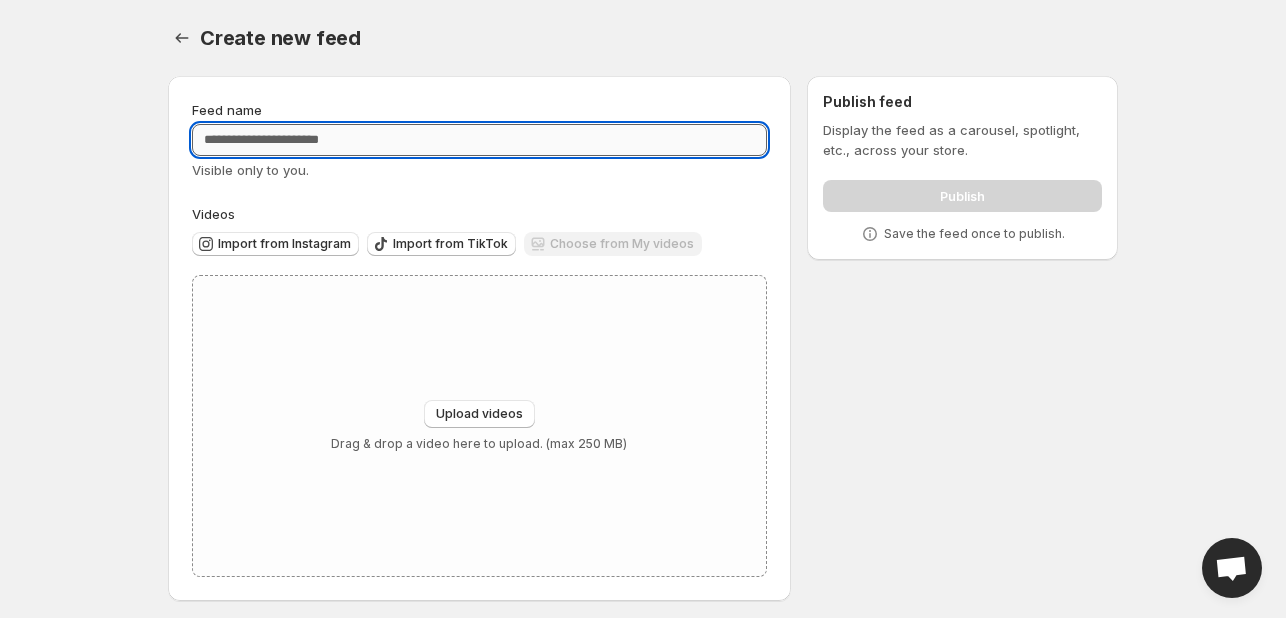 click on "Feed name" at bounding box center (479, 140) 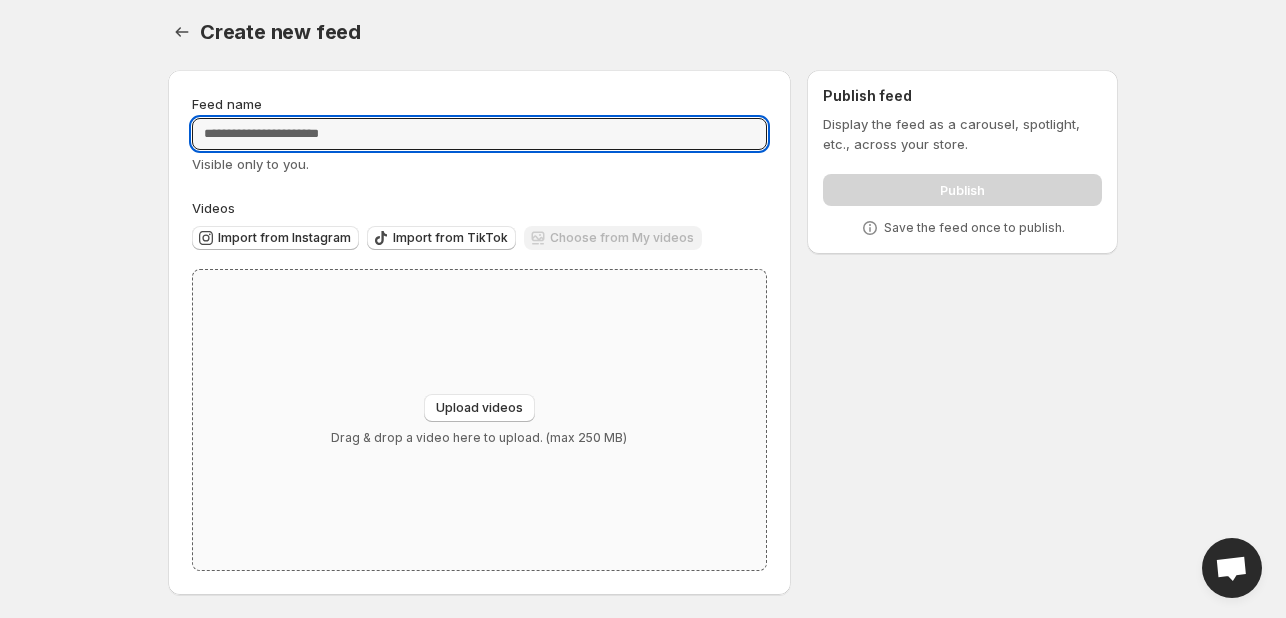 scroll, scrollTop: 8, scrollLeft: 0, axis: vertical 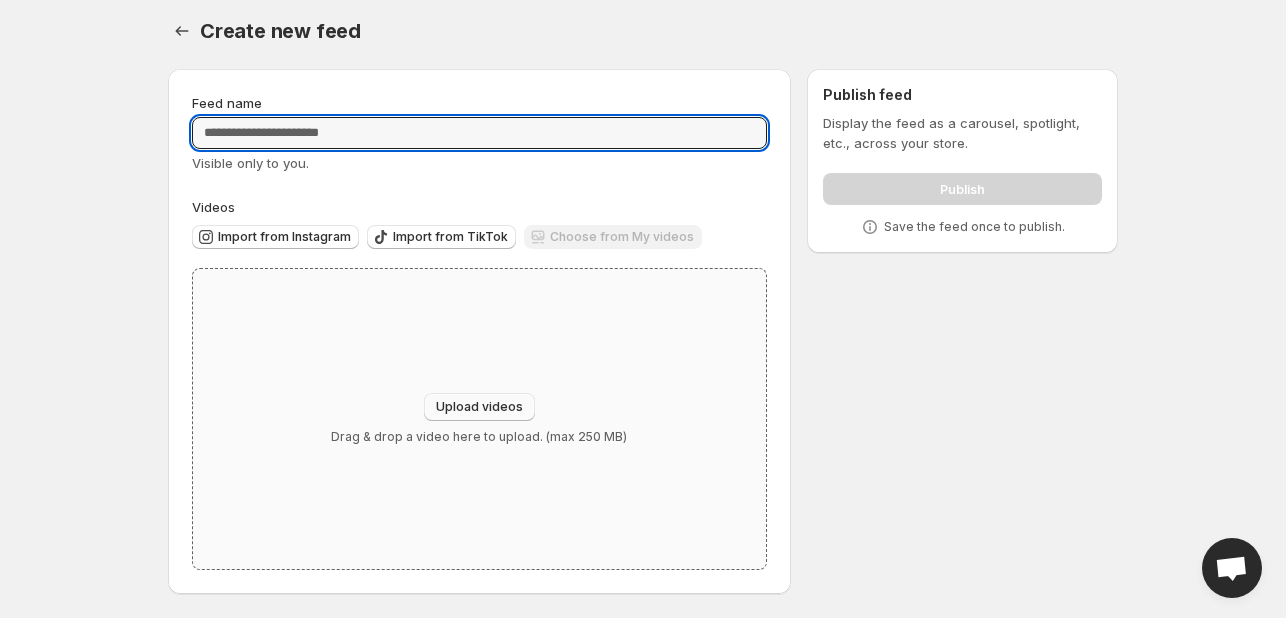 click on "Upload videos" at bounding box center [479, 407] 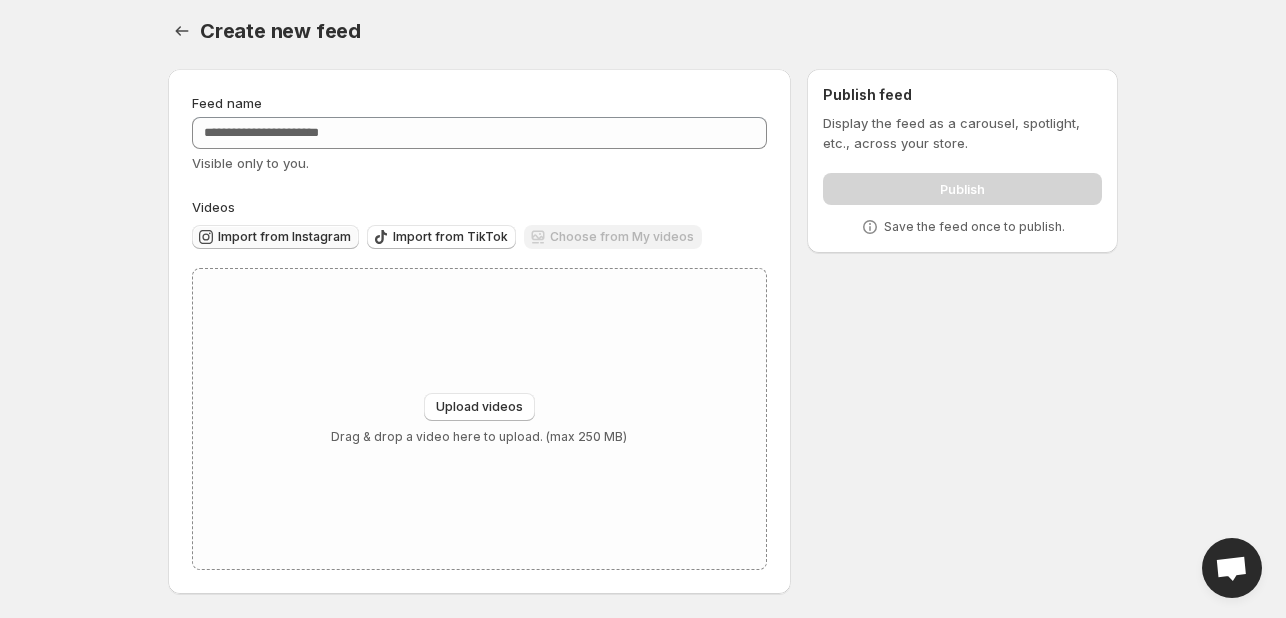click on "Import from Instagram" at bounding box center [284, 237] 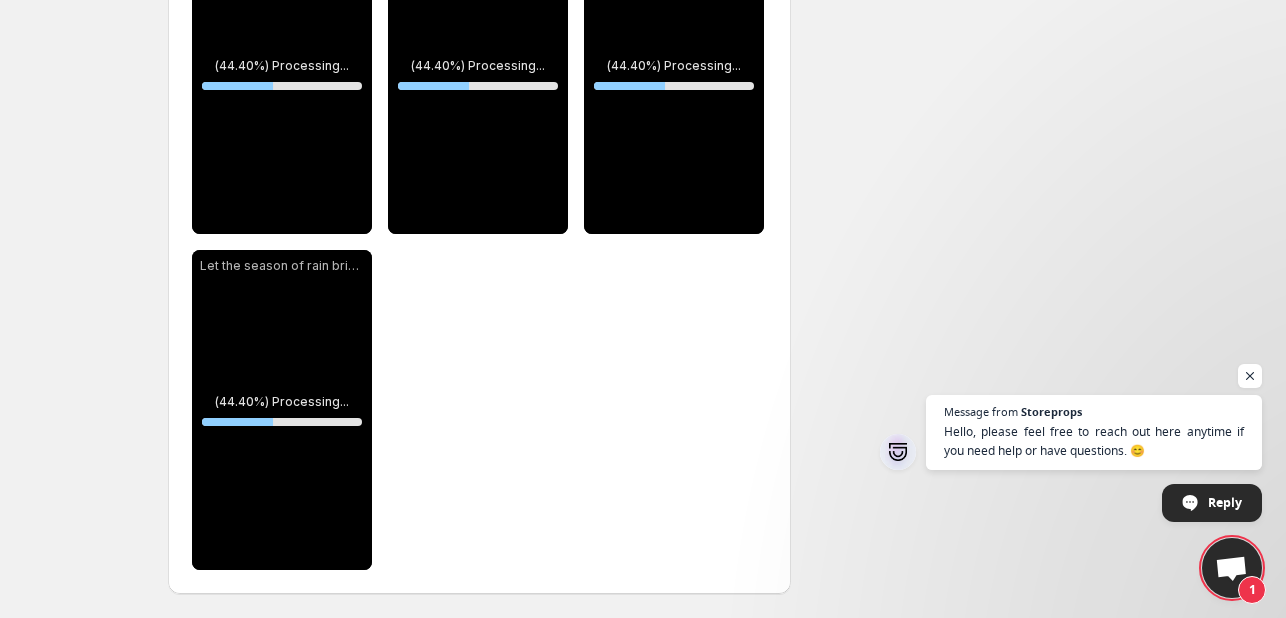 scroll, scrollTop: 197, scrollLeft: 0, axis: vertical 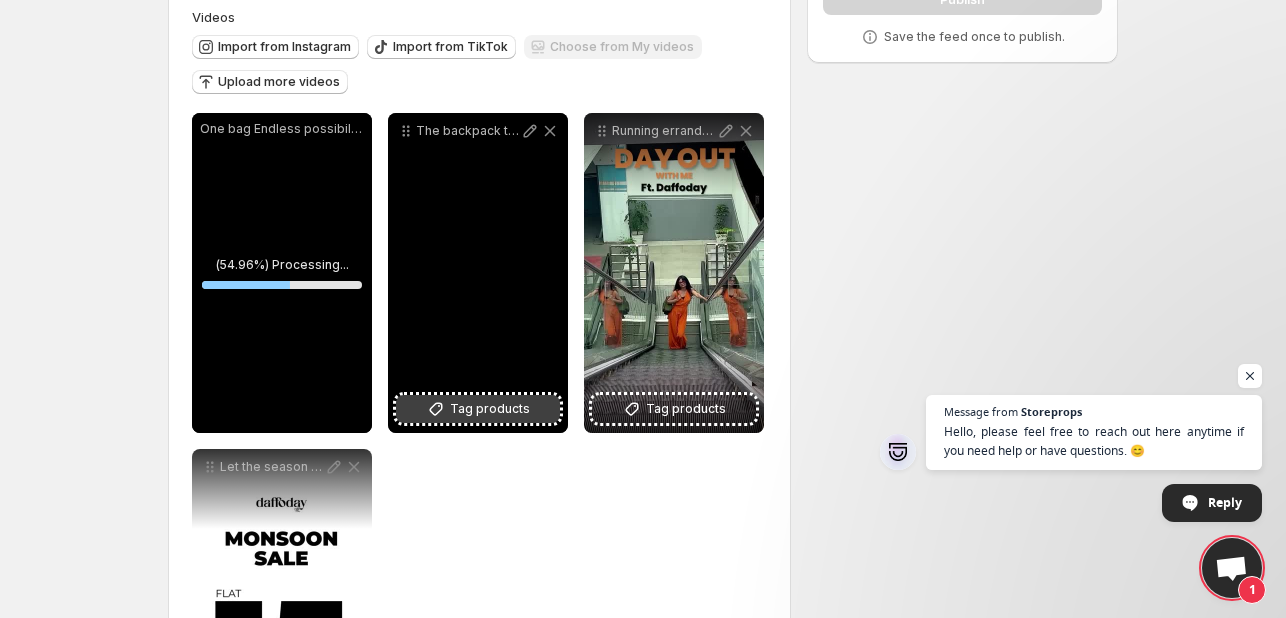 click on "Tag products" at bounding box center [490, 409] 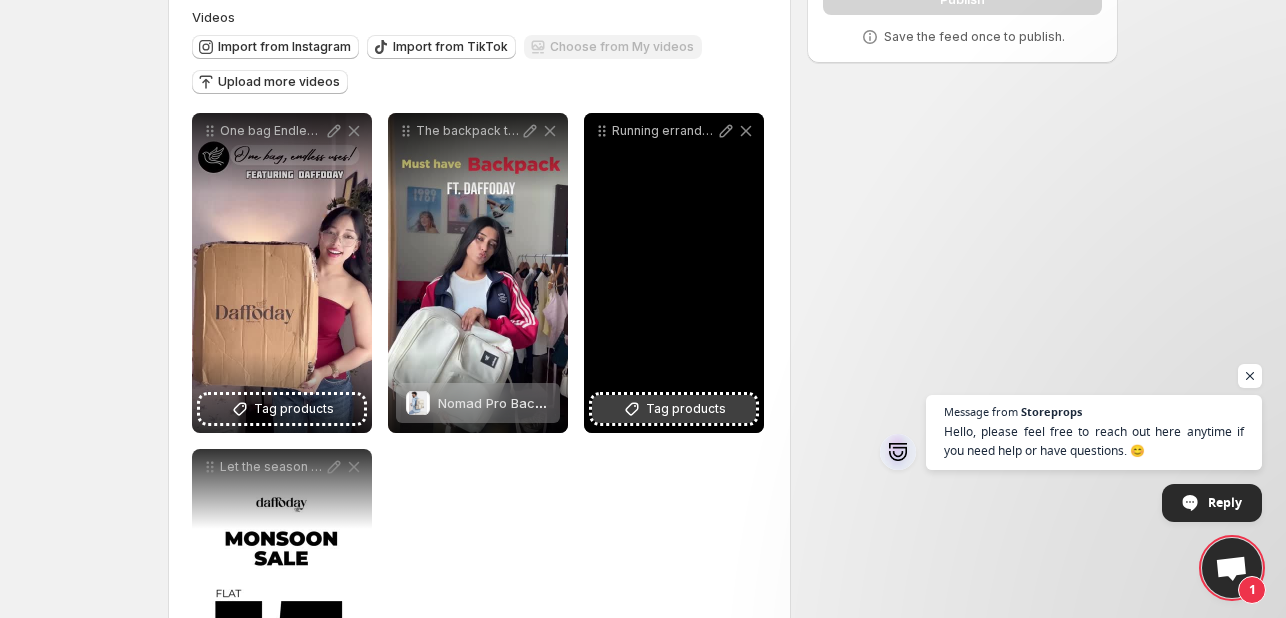 click on "Tag products" at bounding box center (686, 409) 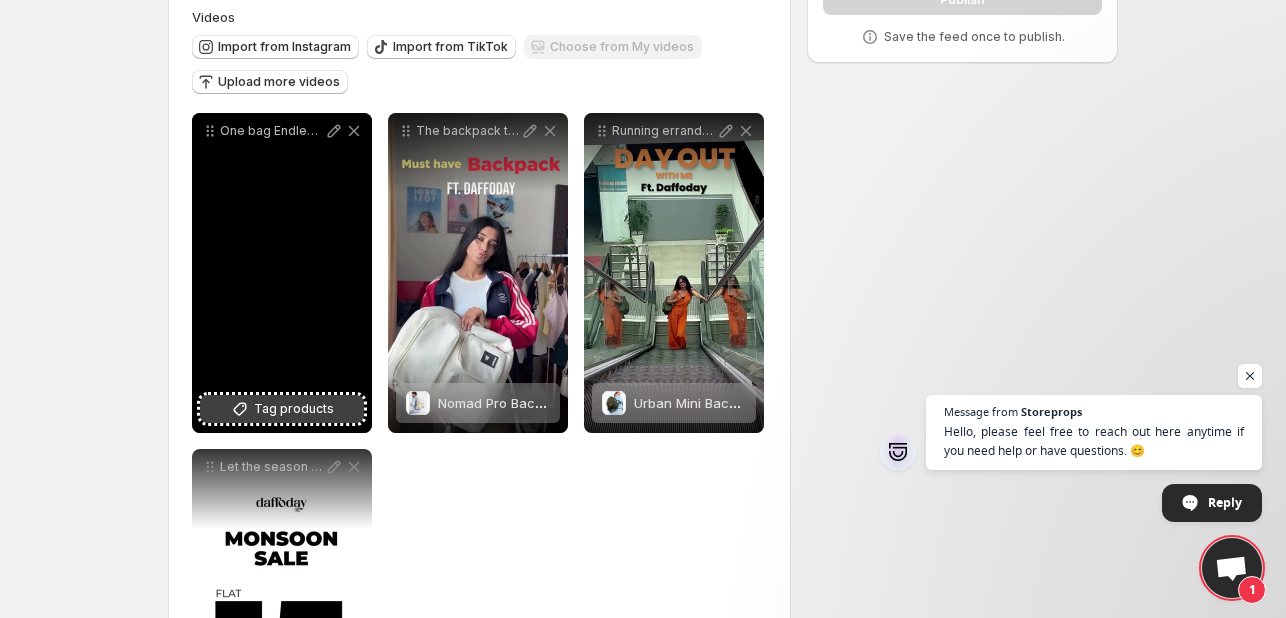 click on "Tag products" at bounding box center (294, 409) 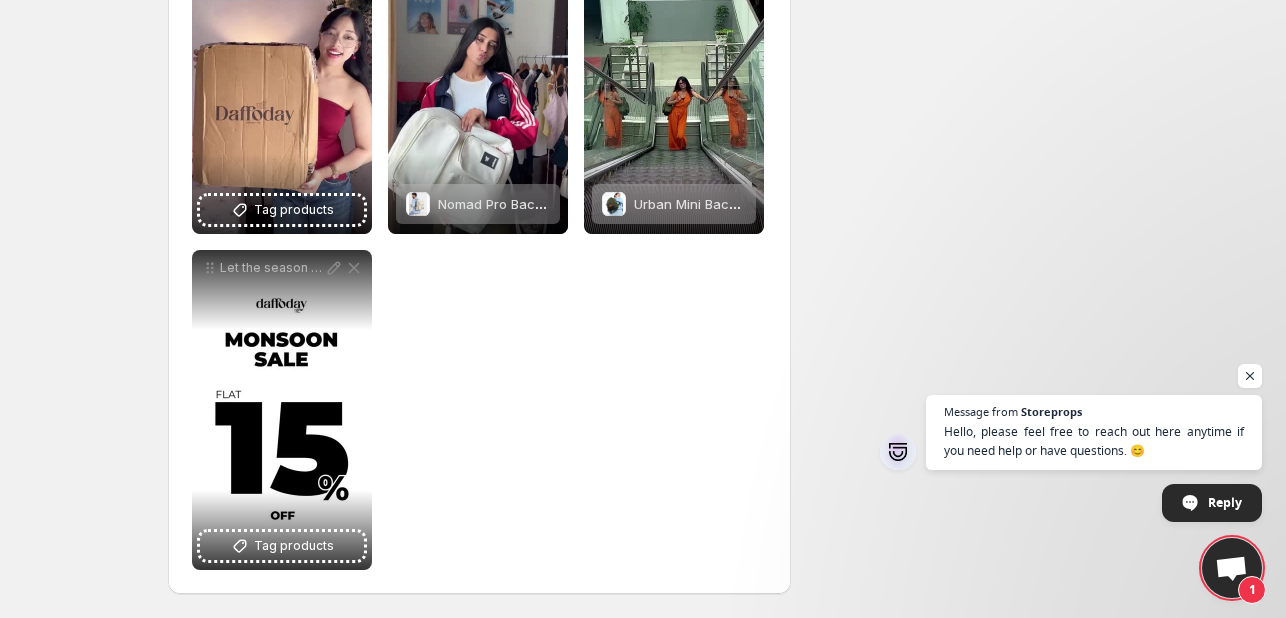 scroll, scrollTop: 397, scrollLeft: 0, axis: vertical 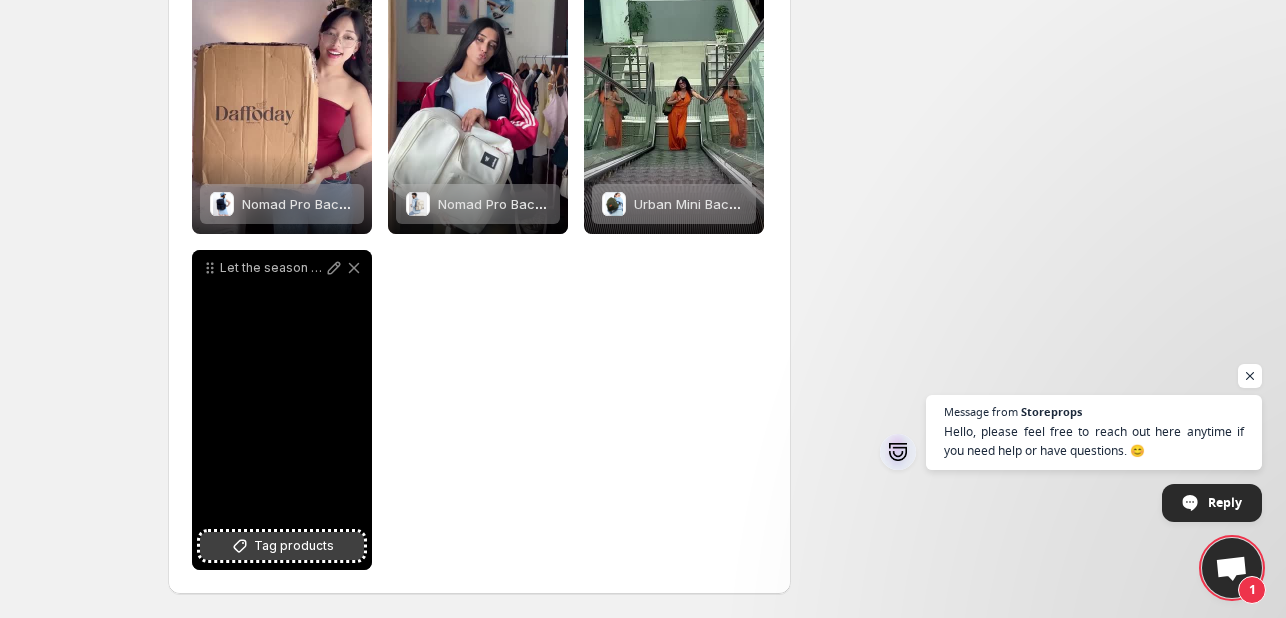 click on "Tag products" at bounding box center [294, 546] 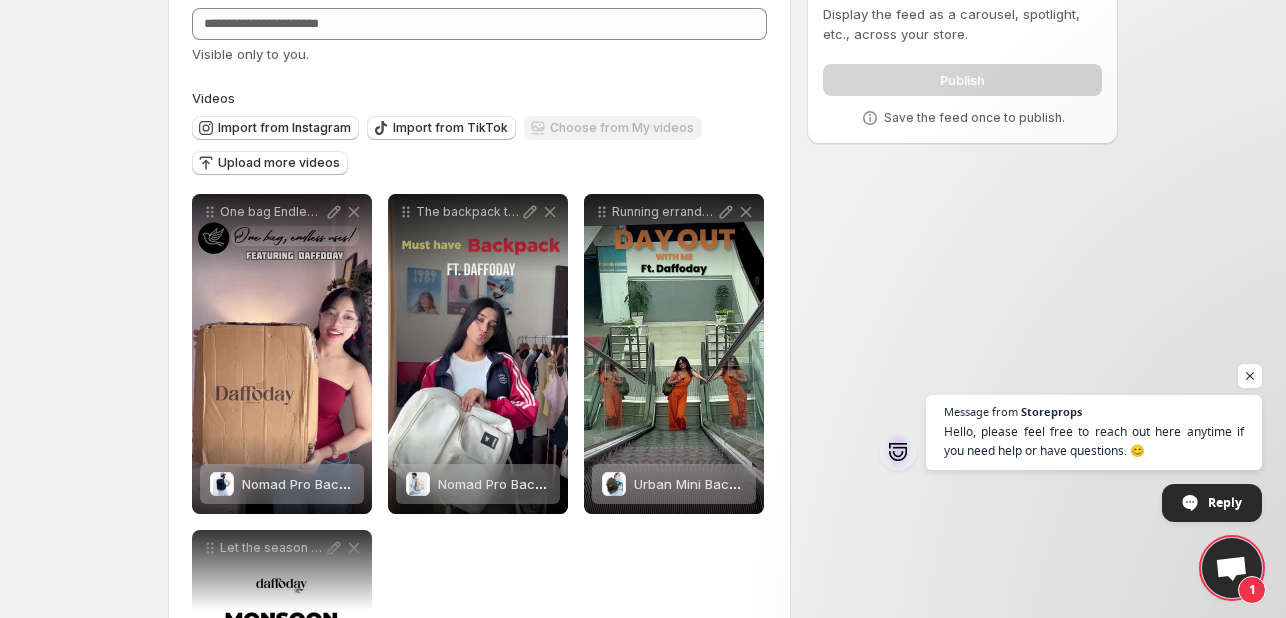 scroll, scrollTop: 0, scrollLeft: 0, axis: both 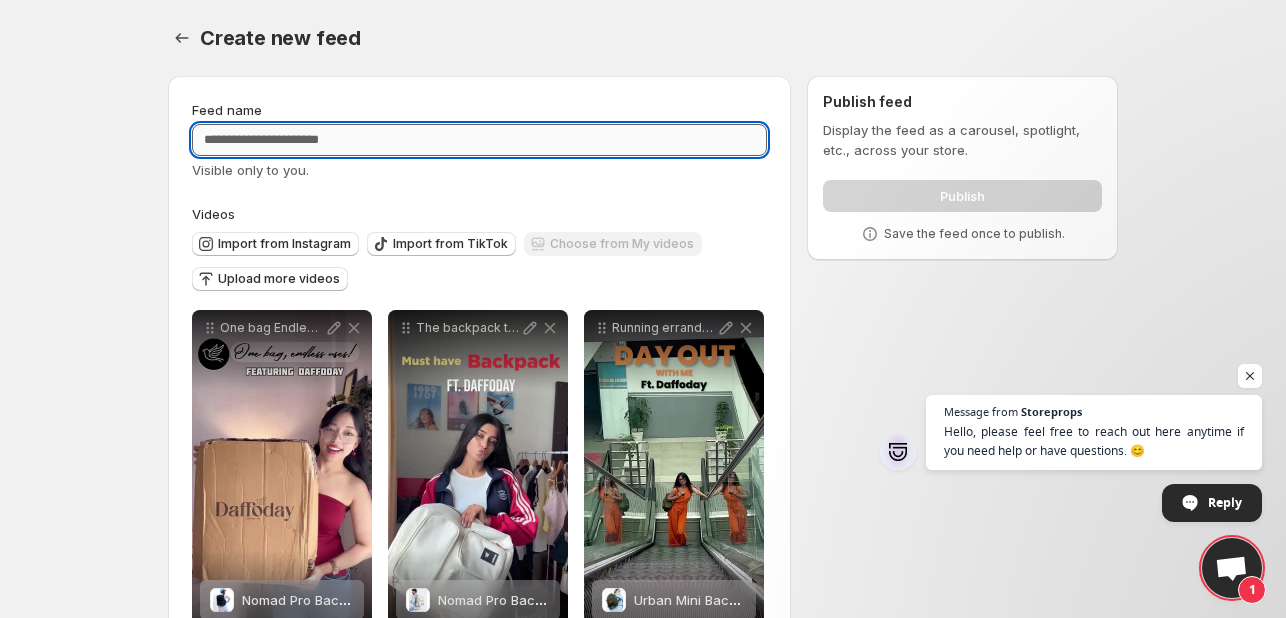 click on "Feed name" at bounding box center [479, 140] 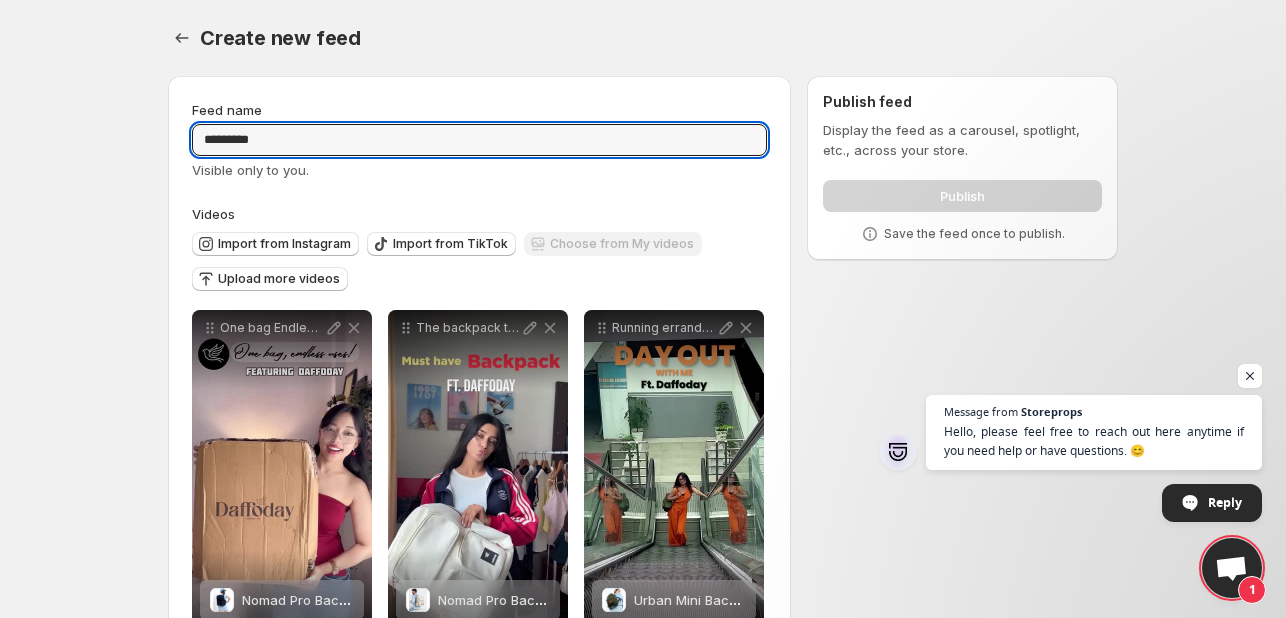 type on "*********" 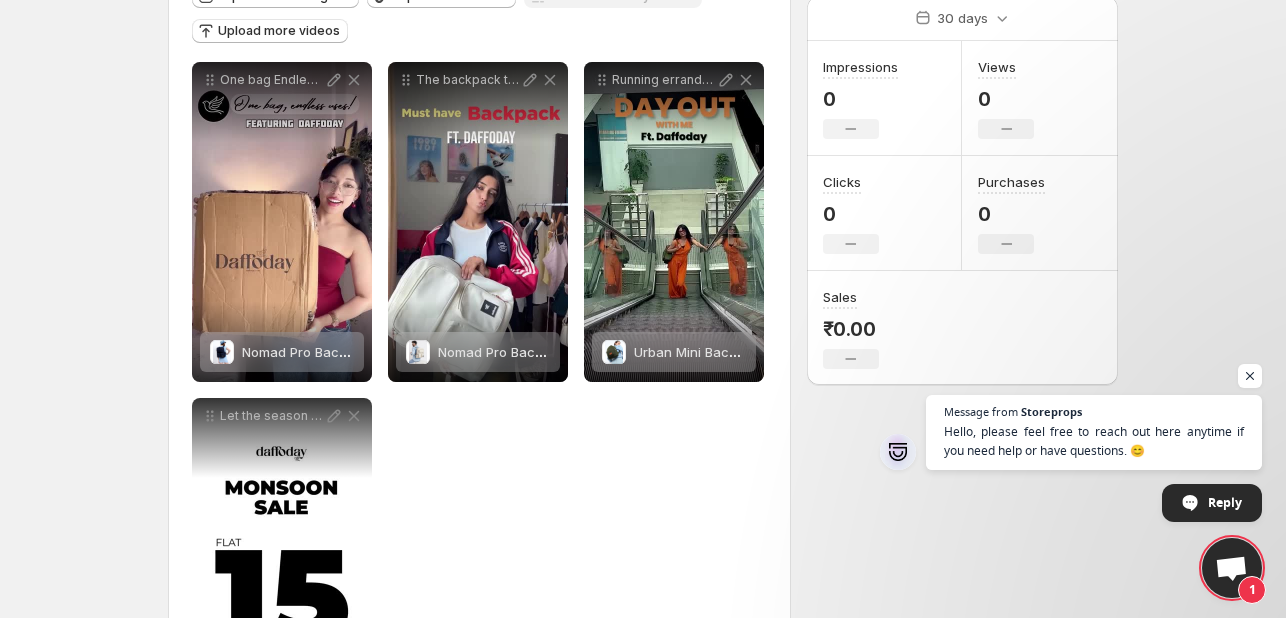 scroll, scrollTop: 0, scrollLeft: 0, axis: both 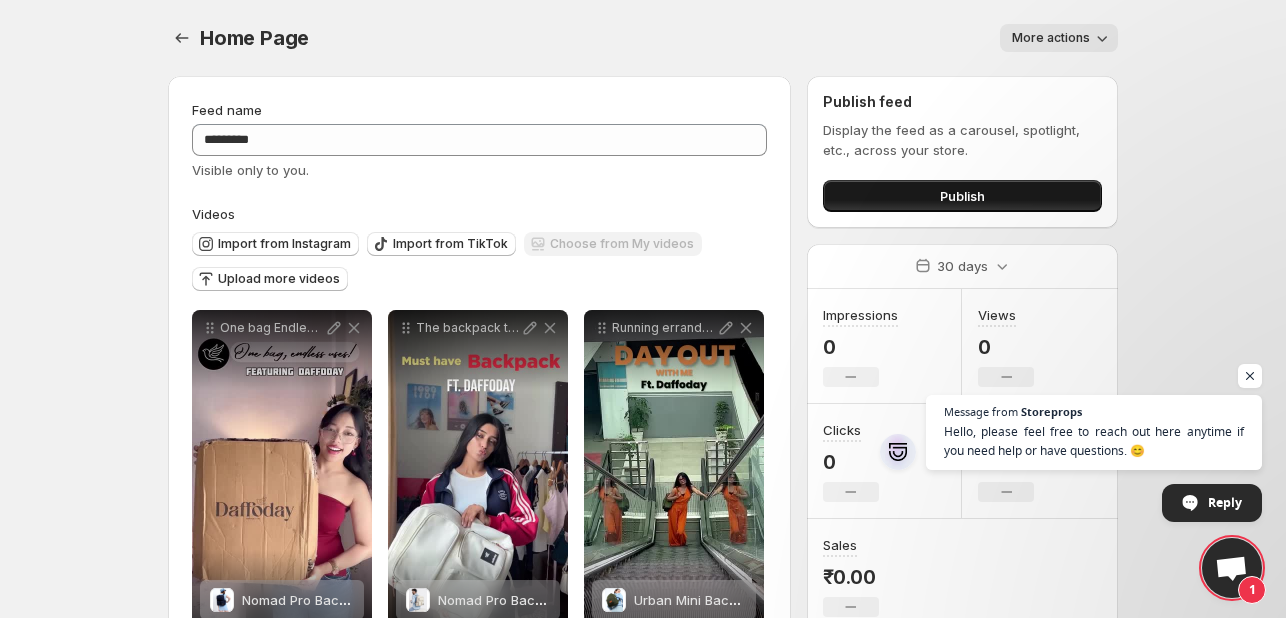 click on "Publish" at bounding box center [962, 196] 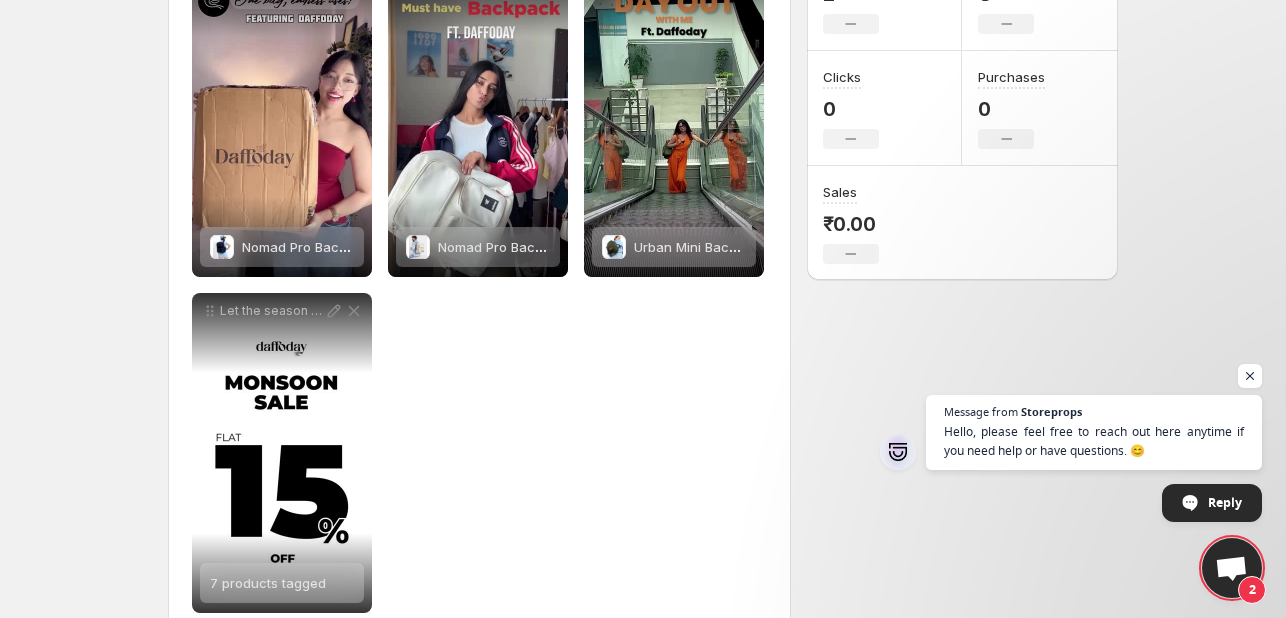 scroll, scrollTop: 397, scrollLeft: 0, axis: vertical 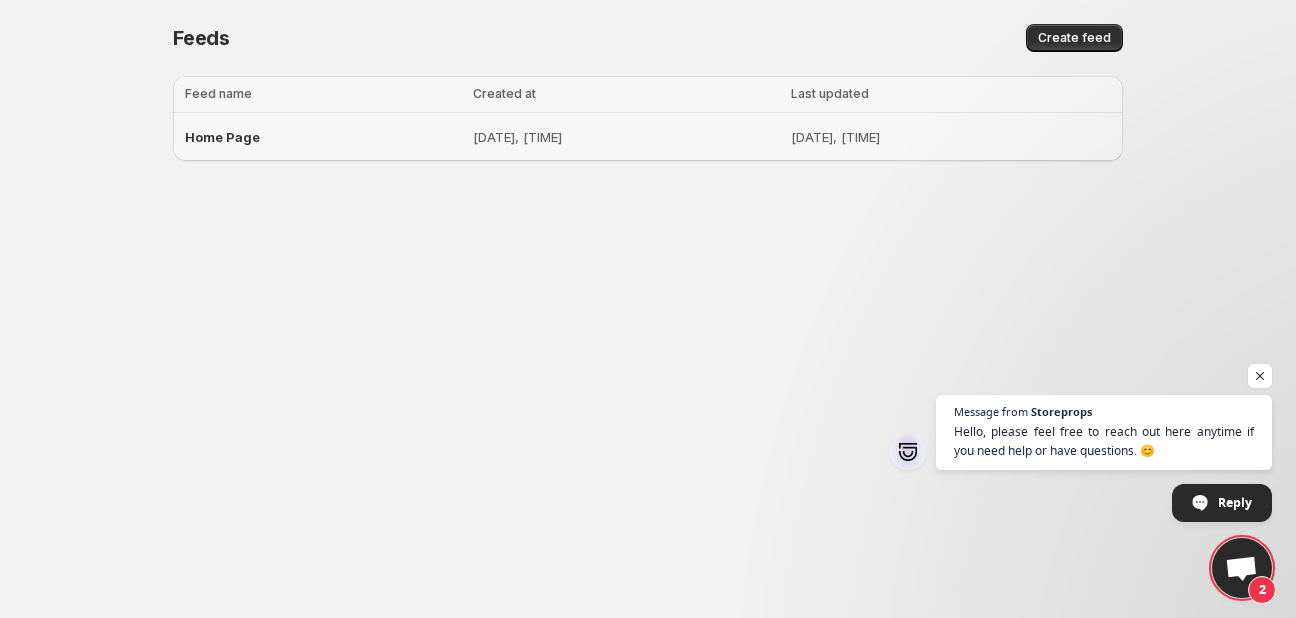 click on "Home Page" at bounding box center (323, 137) 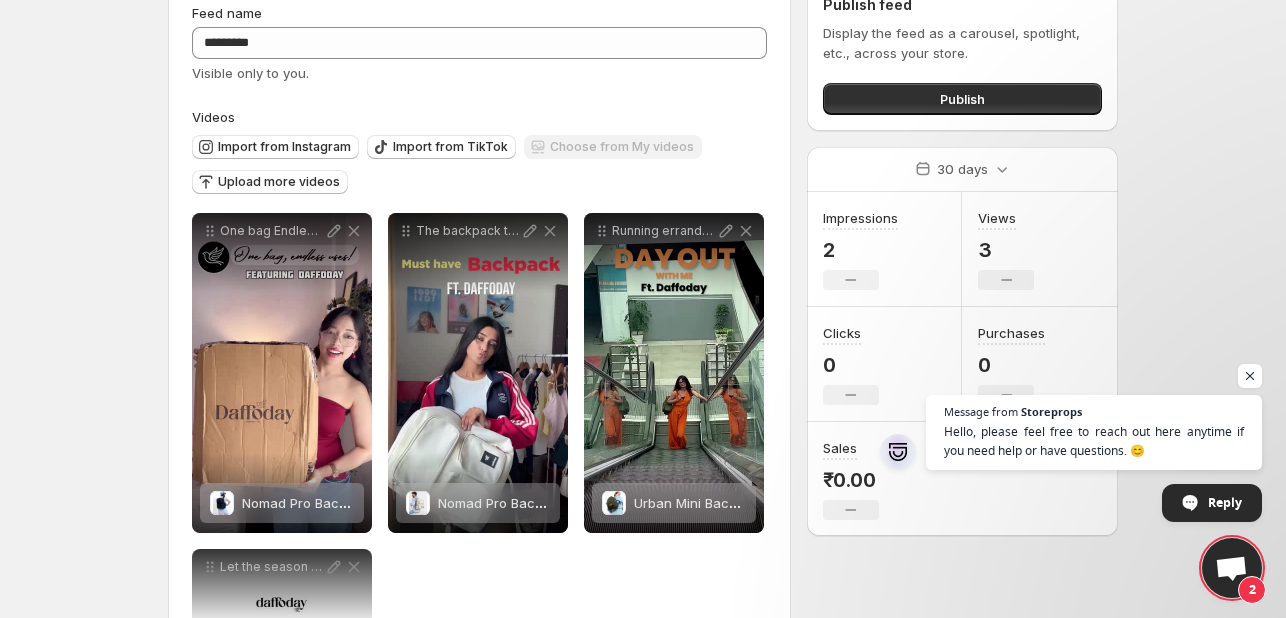 scroll, scrollTop: 0, scrollLeft: 0, axis: both 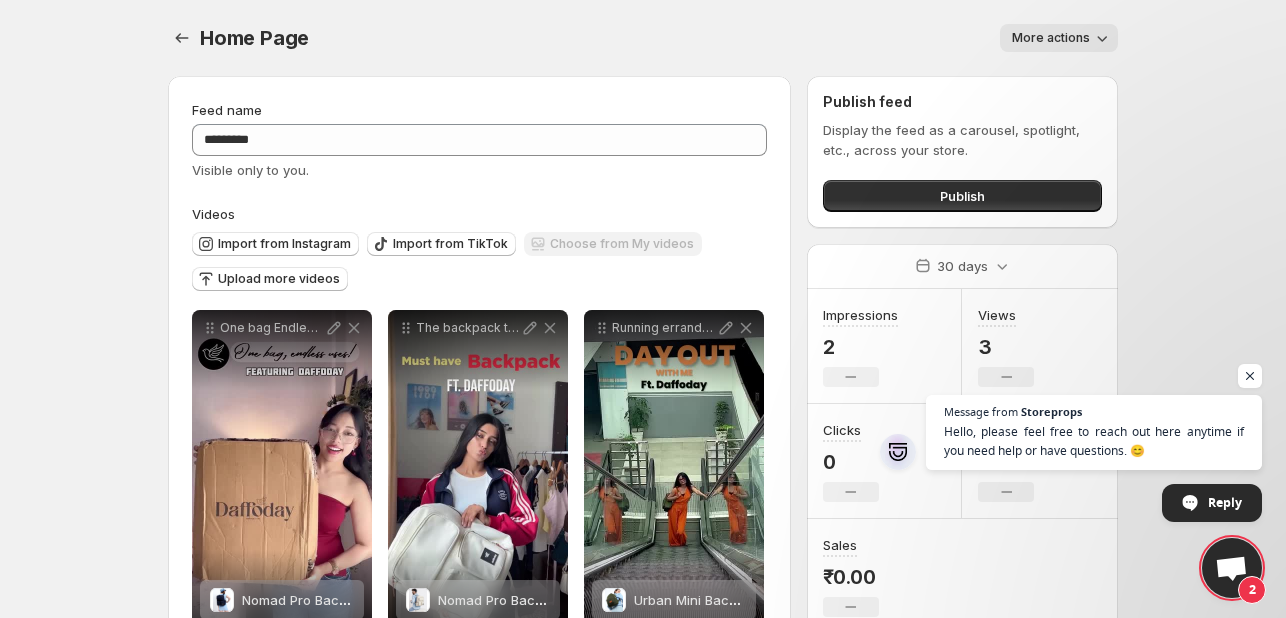 click on "More actions" at bounding box center (1059, 38) 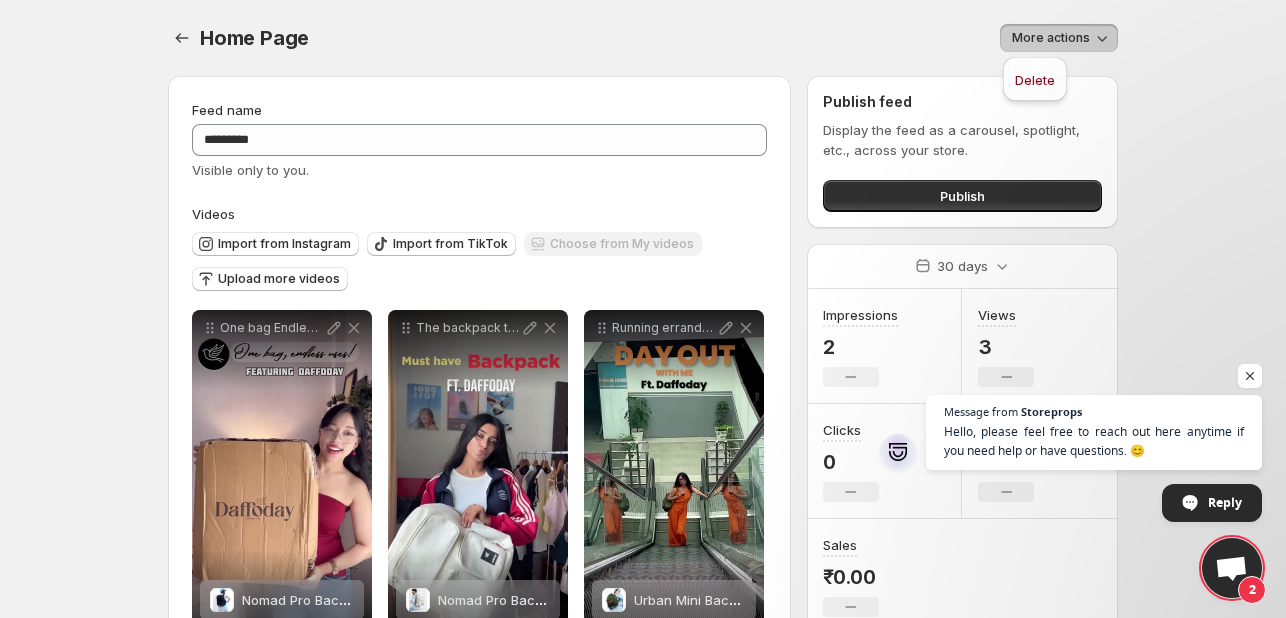 click on "**********" at bounding box center [635, 537] 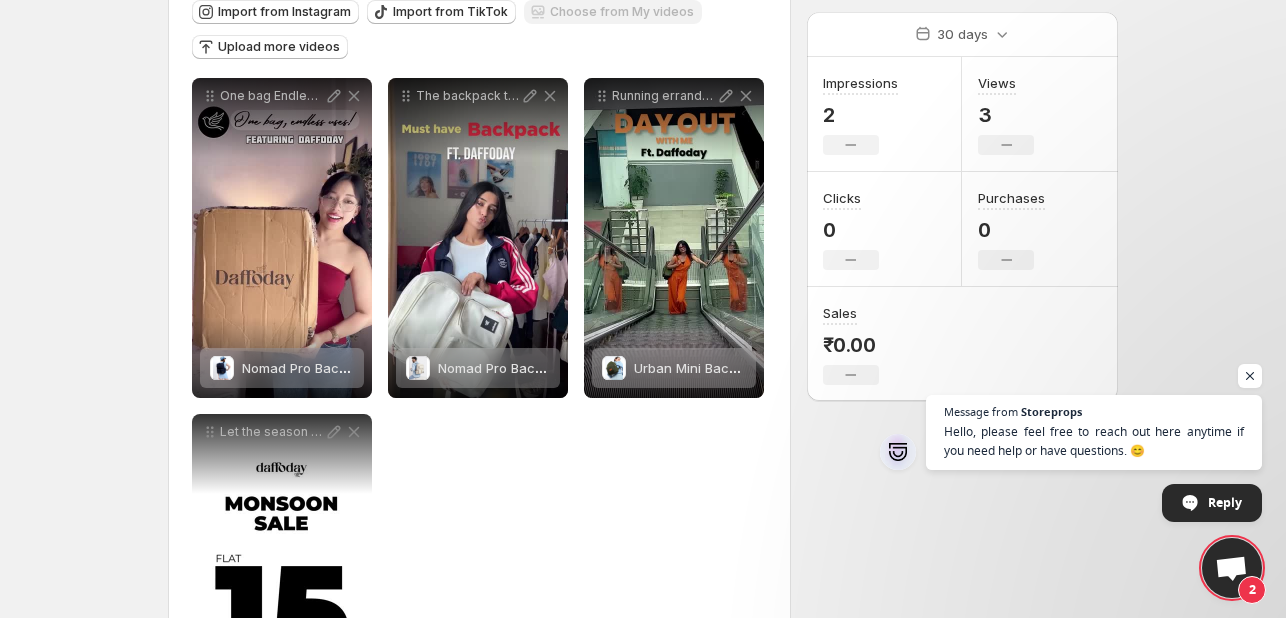 scroll, scrollTop: 197, scrollLeft: 0, axis: vertical 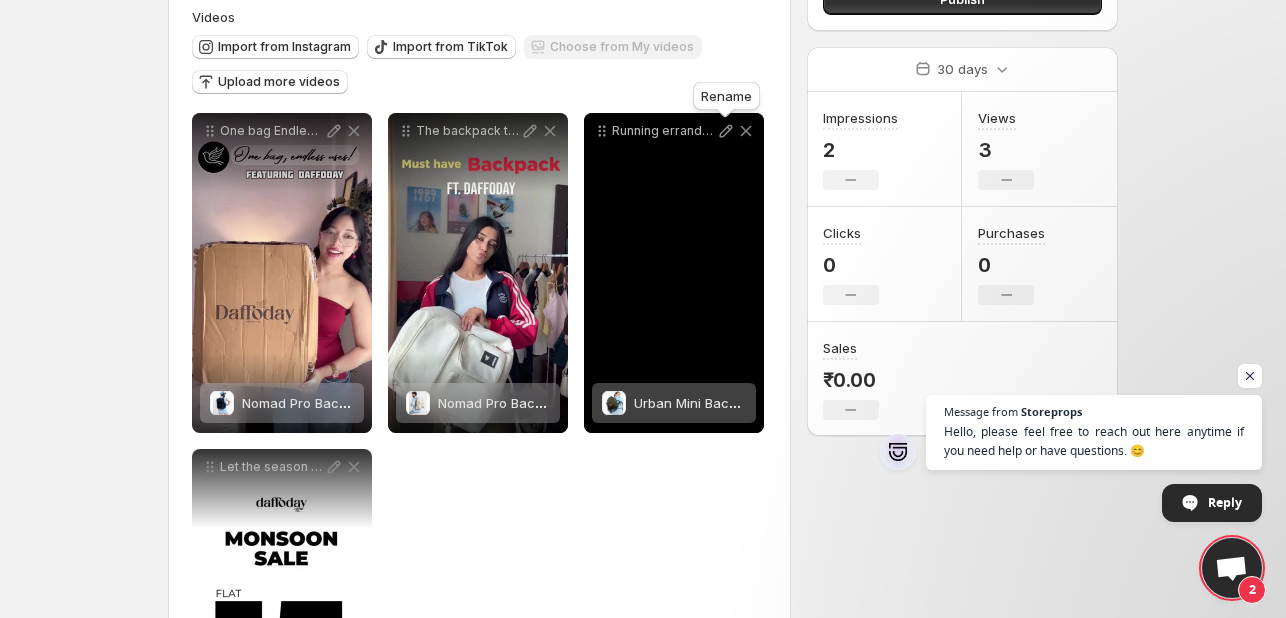 click 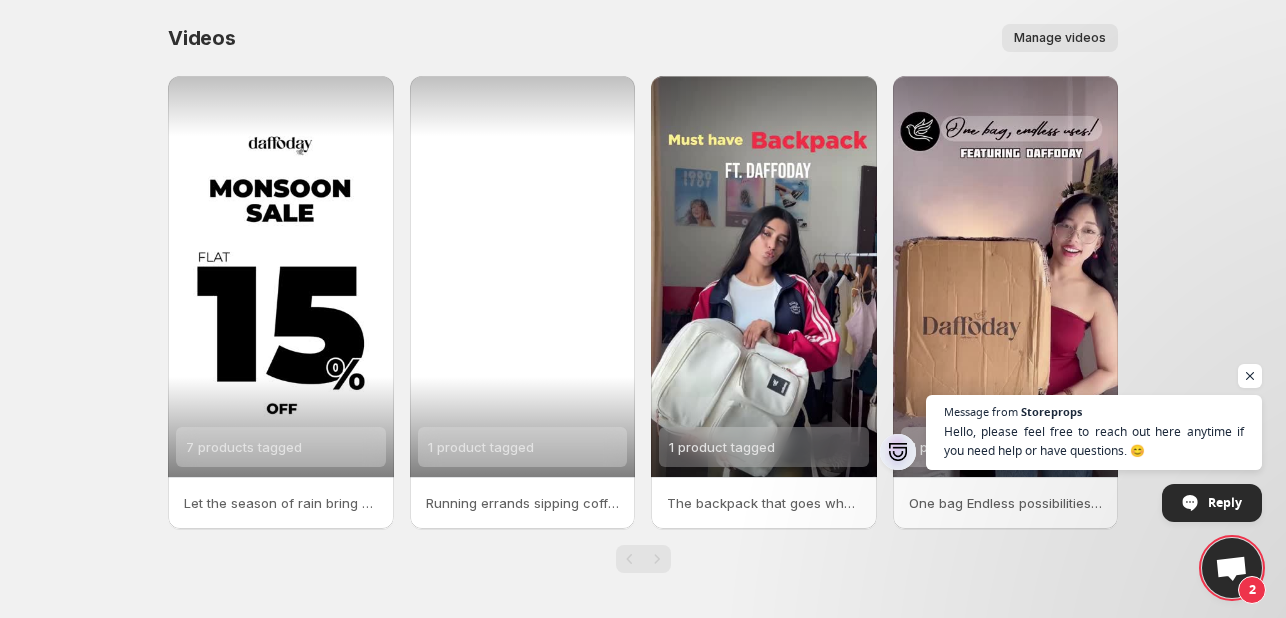 scroll, scrollTop: 3, scrollLeft: 0, axis: vertical 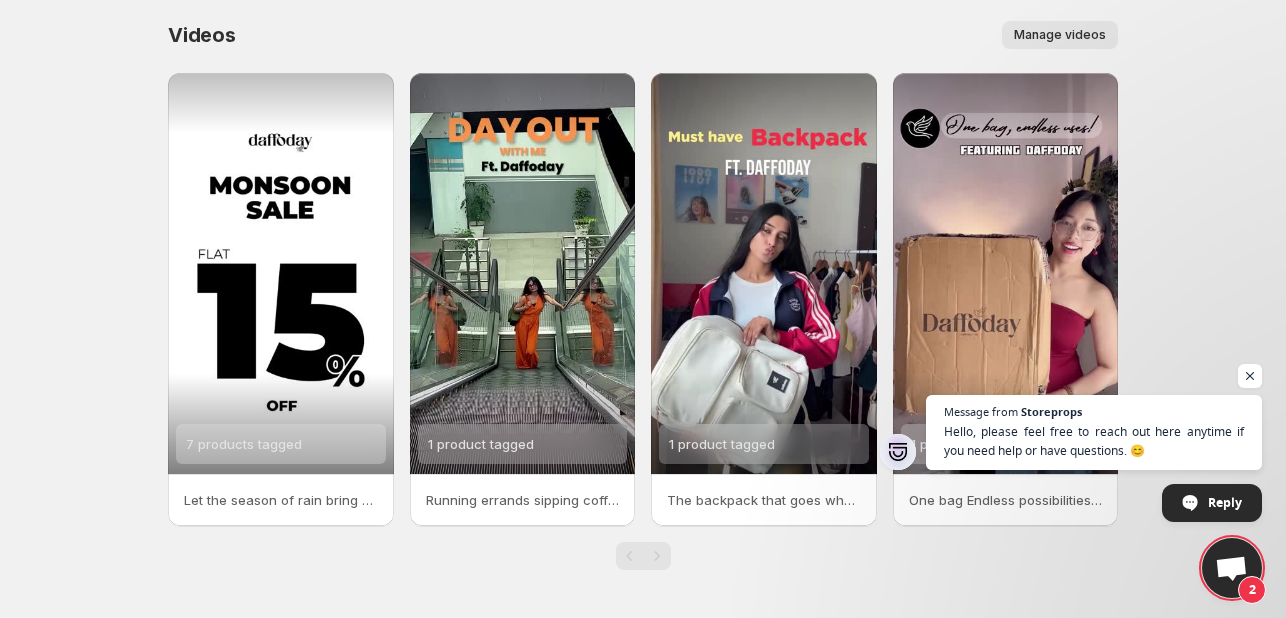click on "Let the season of rain bring a wave of new style
Step out in confidence with Daffoday bags  designed for the everyday hustle and made to weather every season
Monsoon Sale  Get up to 15 OFF" at bounding box center [281, 500] 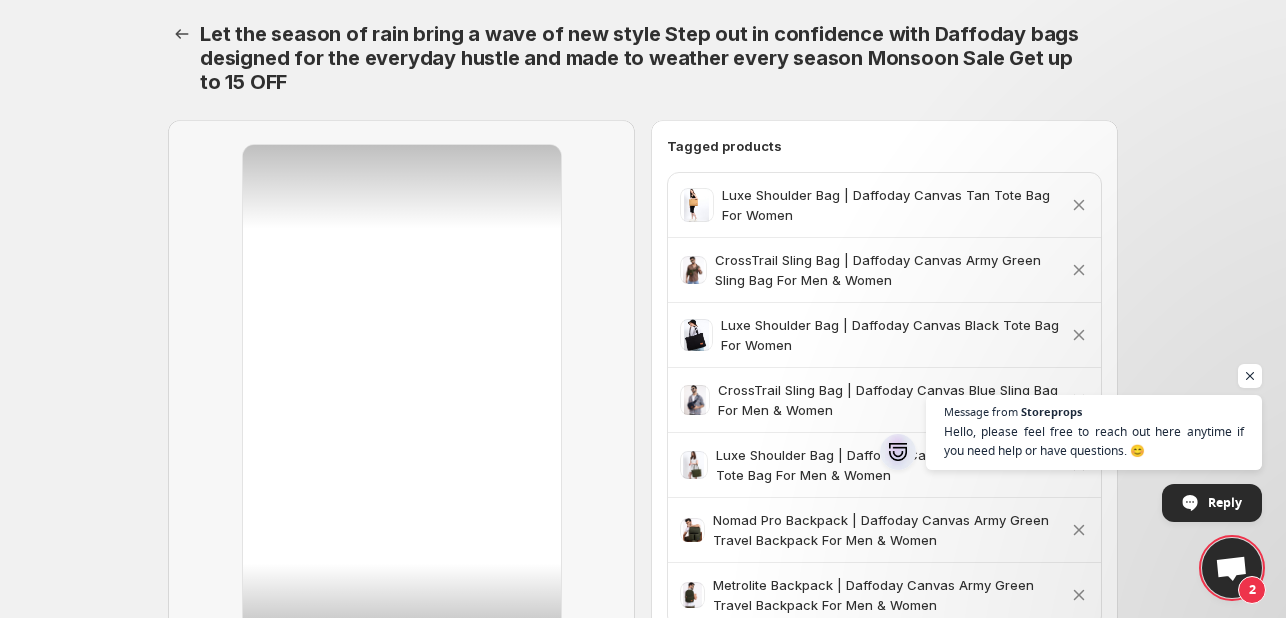 scroll, scrollTop: 0, scrollLeft: 0, axis: both 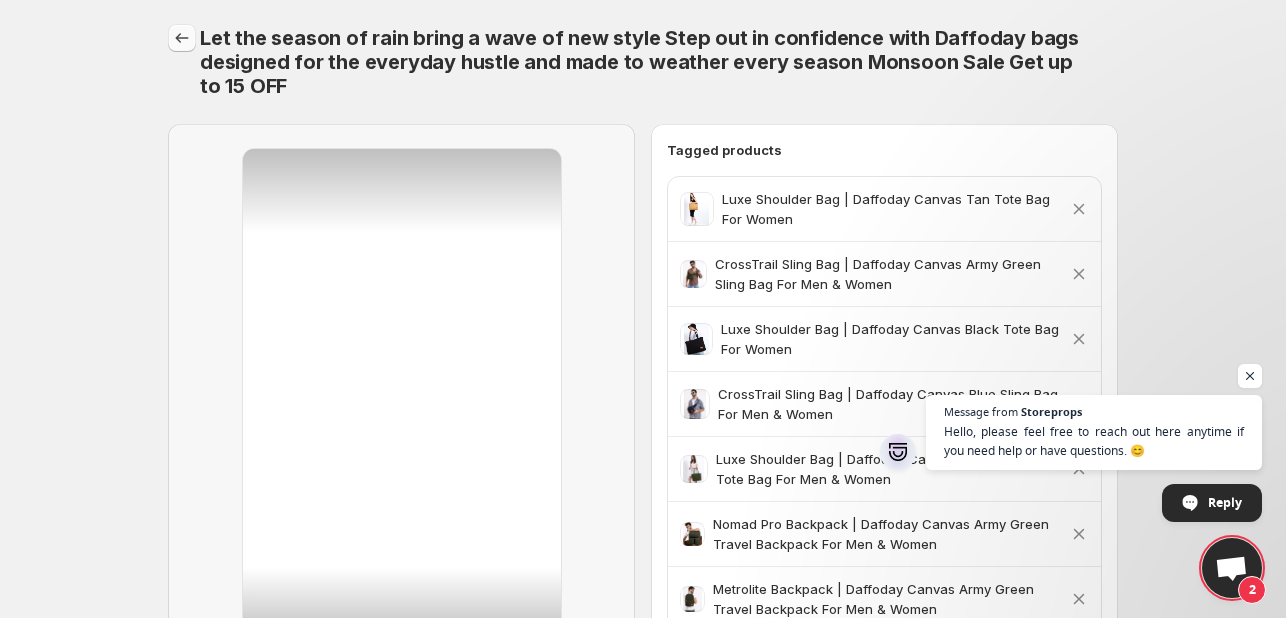 click 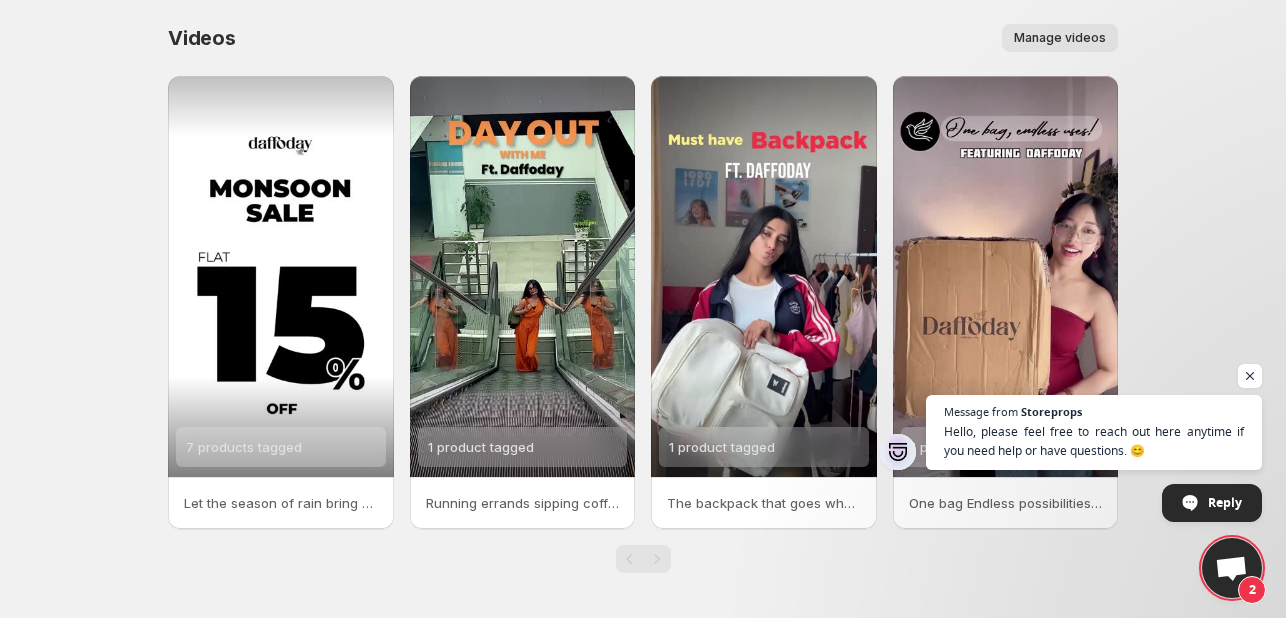 scroll, scrollTop: 3, scrollLeft: 0, axis: vertical 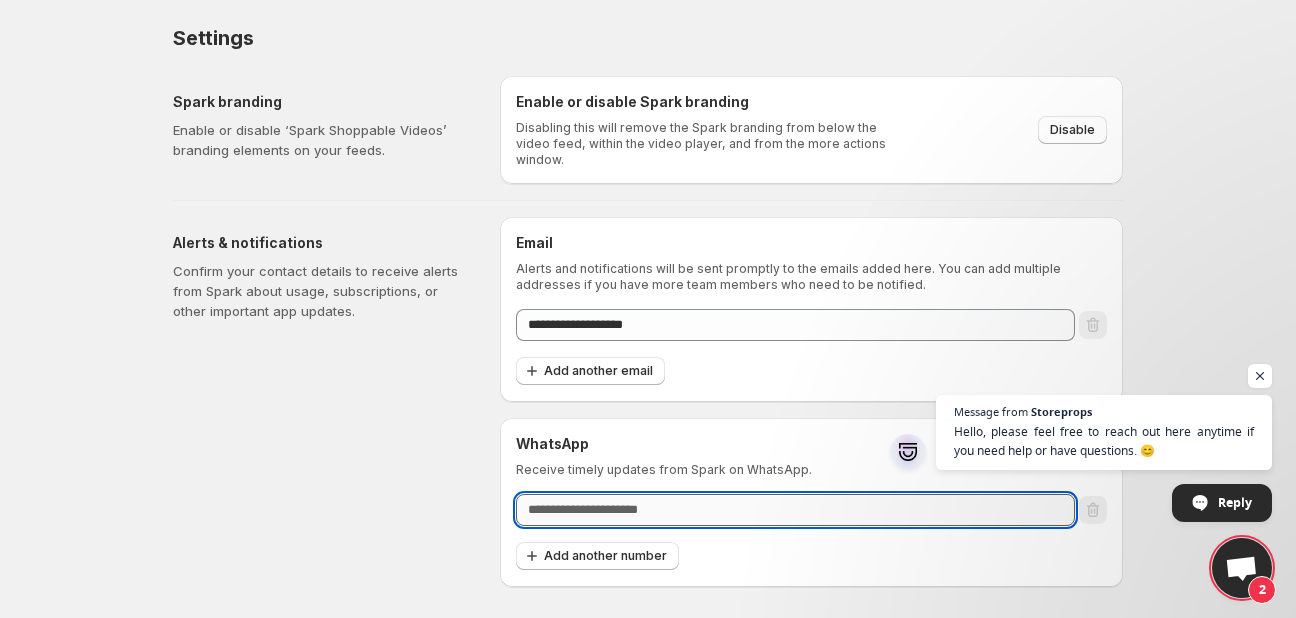 click at bounding box center [795, 510] 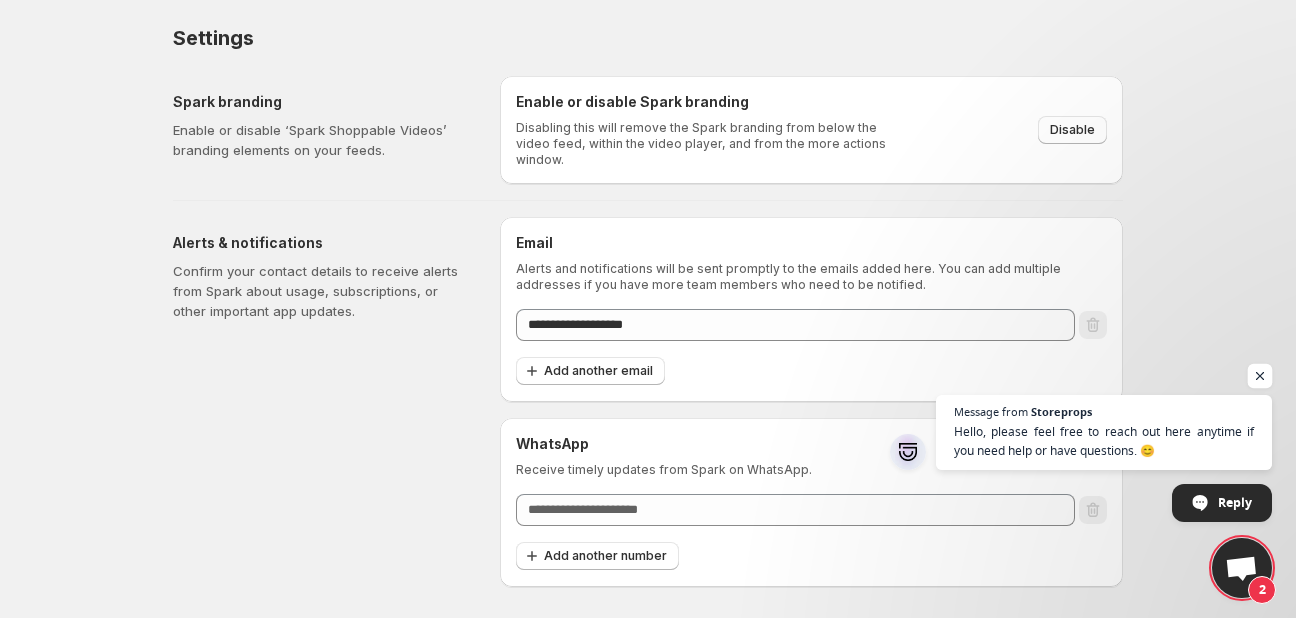 click at bounding box center (1260, 376) 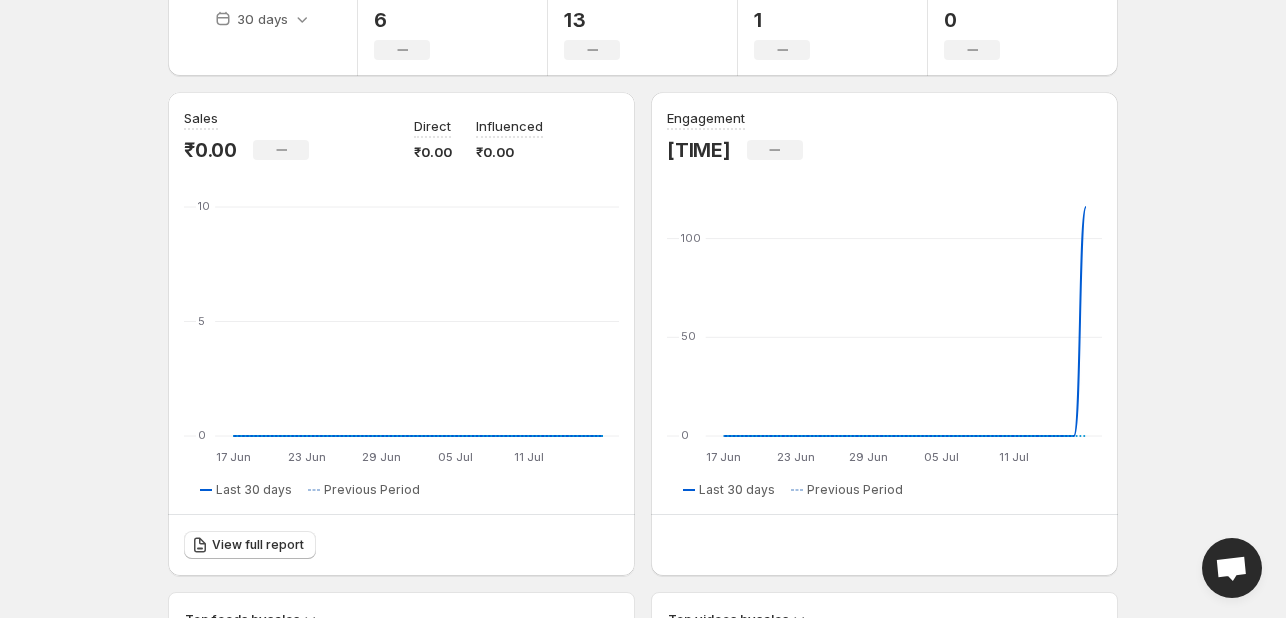 scroll, scrollTop: 0, scrollLeft: 0, axis: both 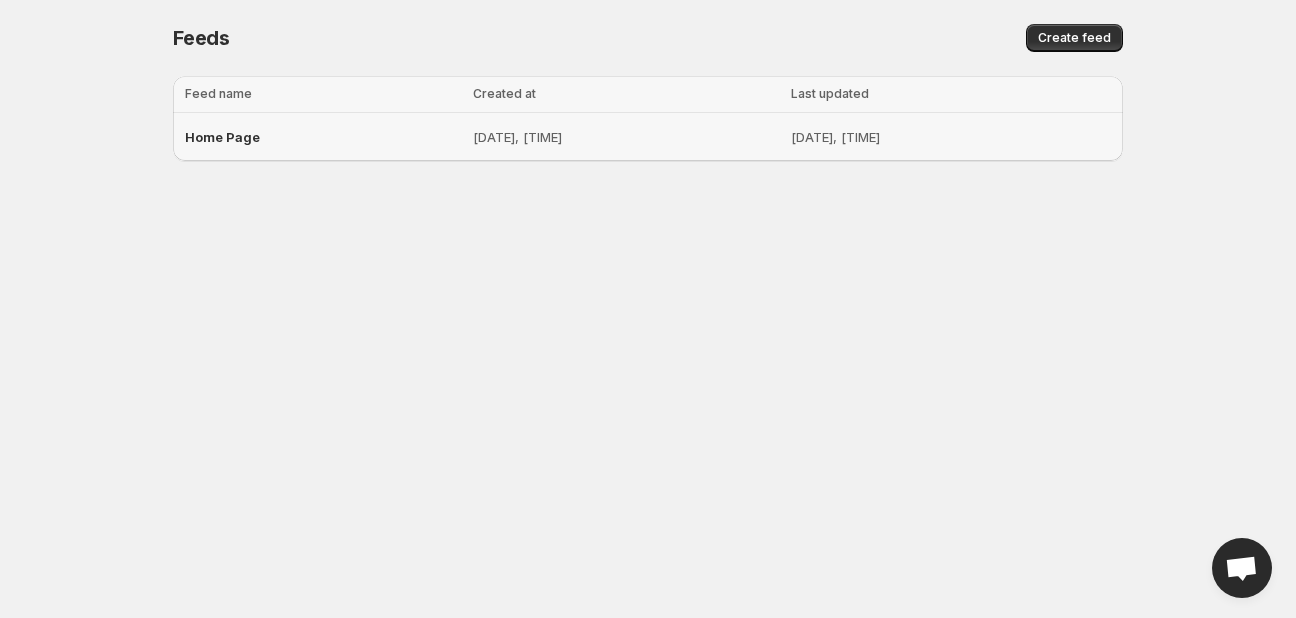 click on "[DATE], [TIME]" at bounding box center (626, 137) 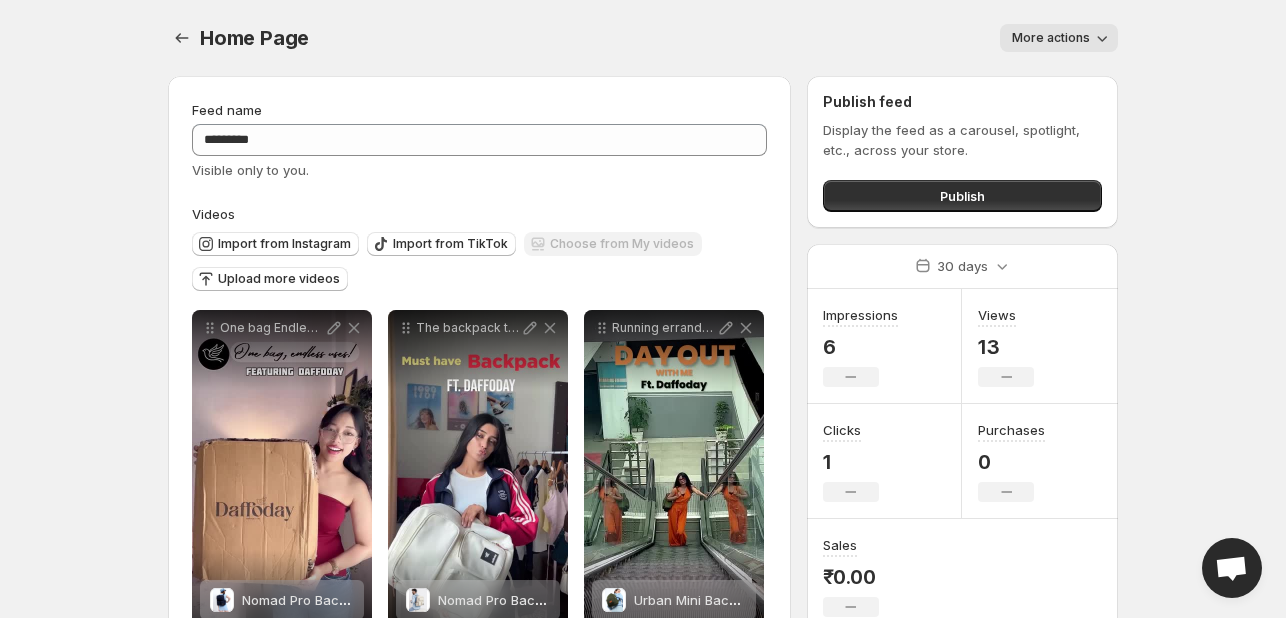 click 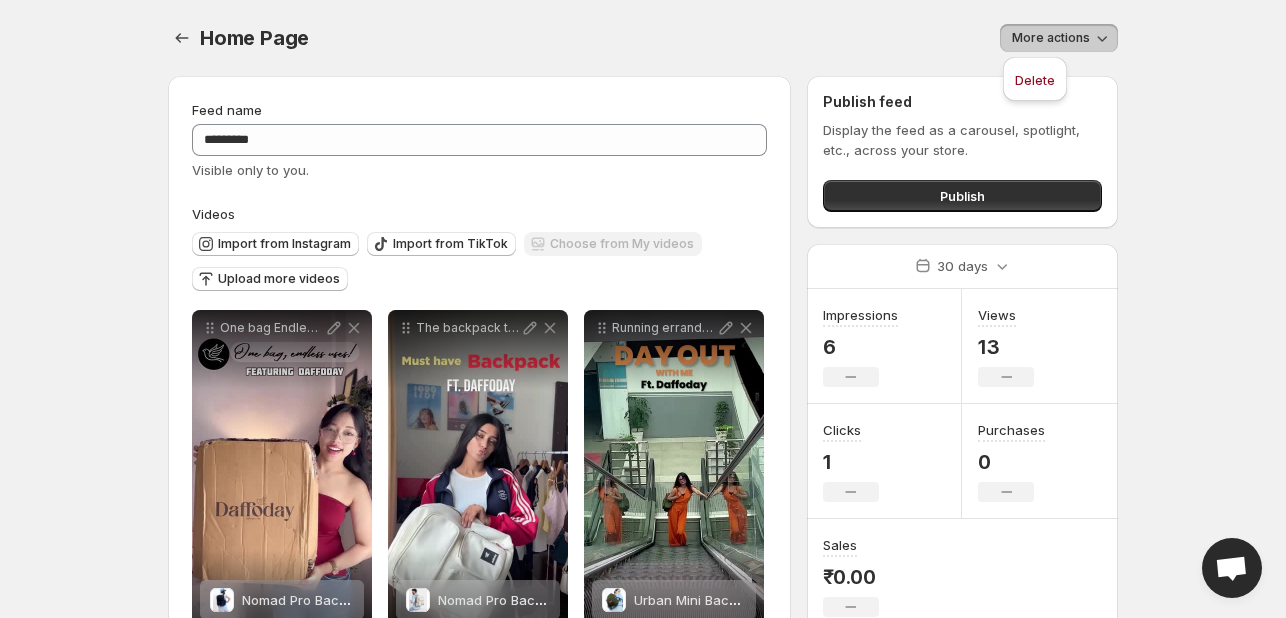 click on "Display the feed as a carousel, spotlight, etc., across your store." at bounding box center [962, 140] 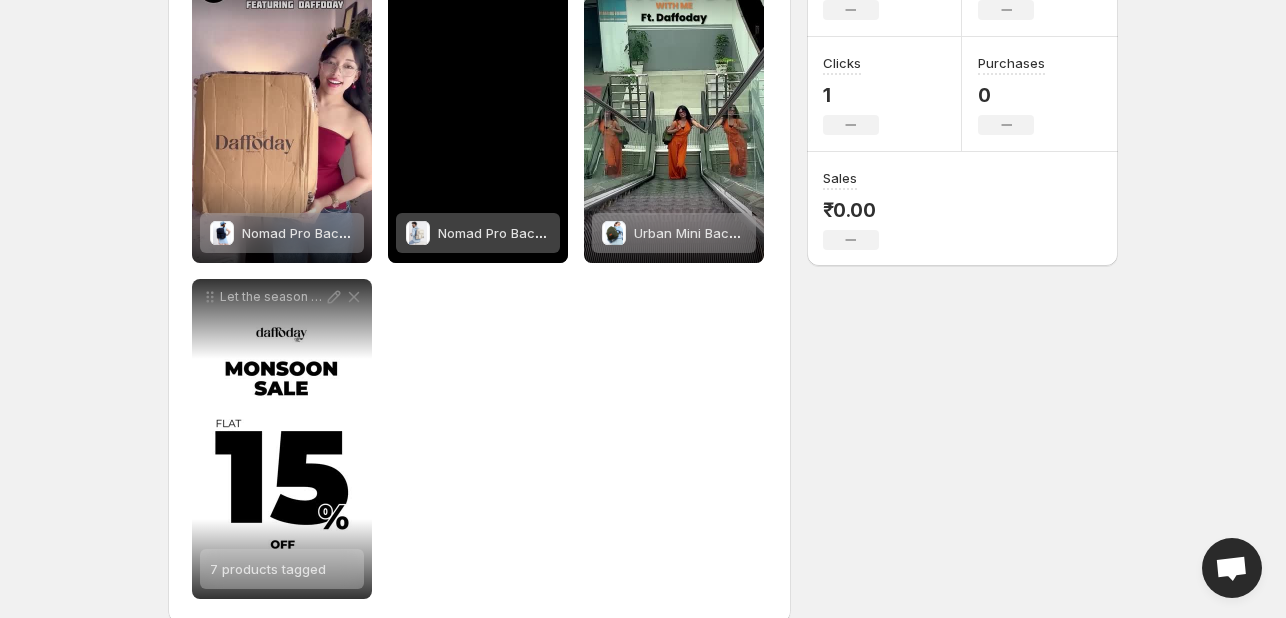 scroll, scrollTop: 397, scrollLeft: 0, axis: vertical 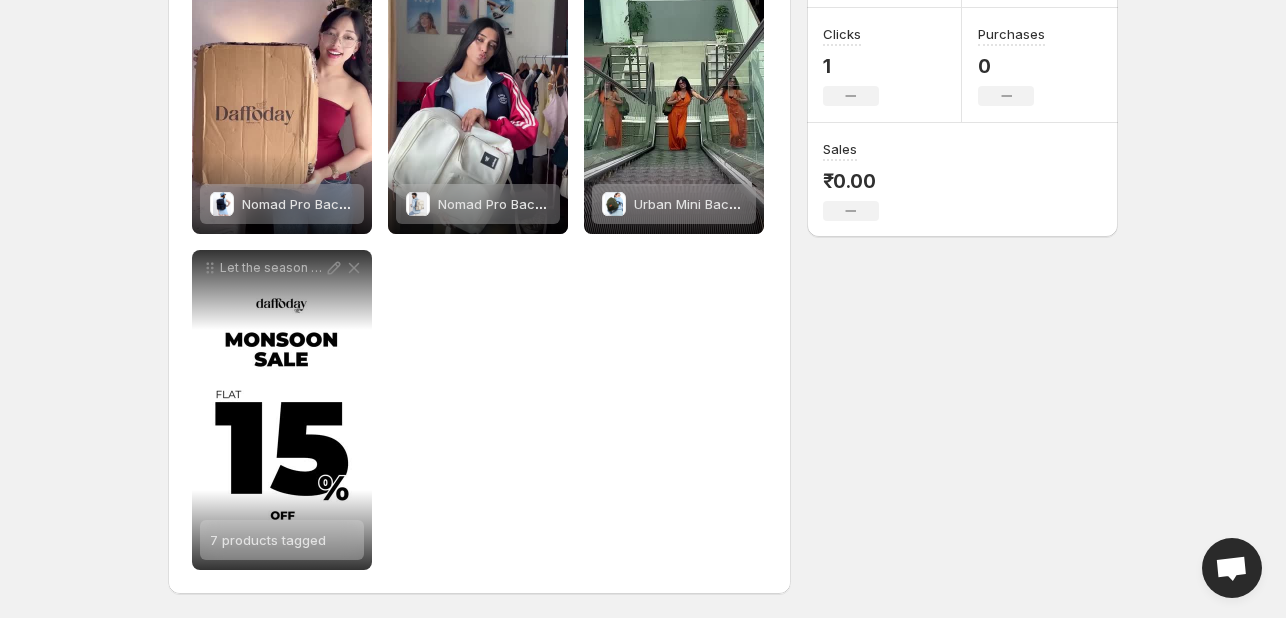 drag, startPoint x: 506, startPoint y: 439, endPoint x: 434, endPoint y: 451, distance: 72.99315 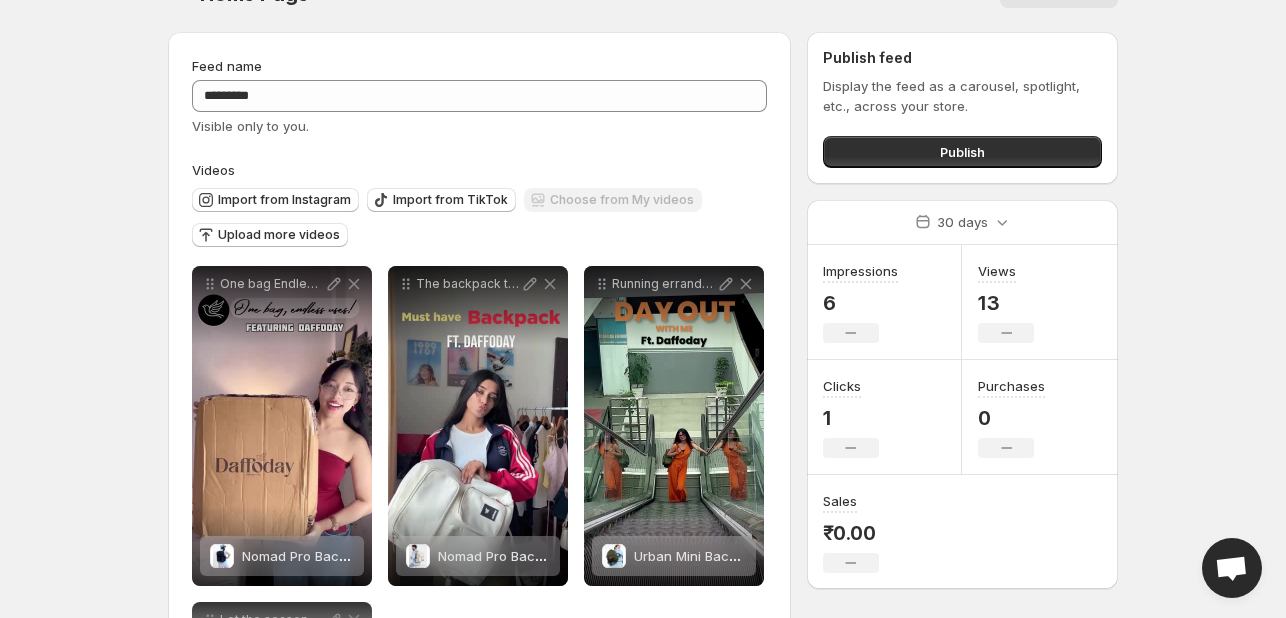 scroll, scrollTop: 0, scrollLeft: 0, axis: both 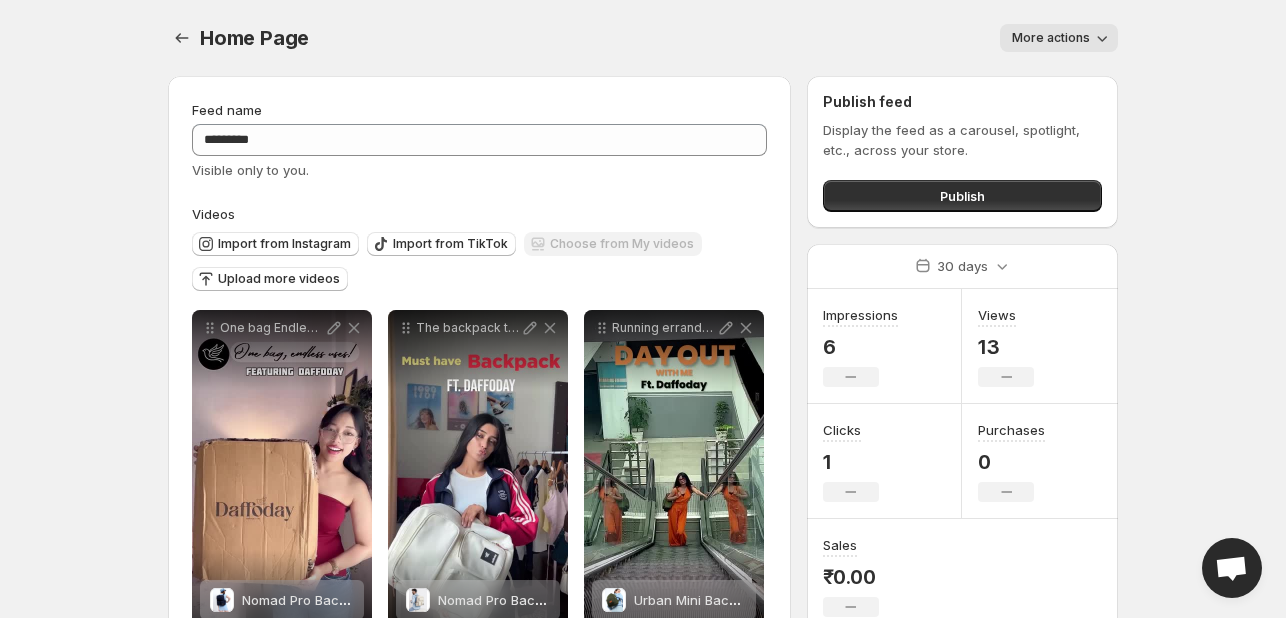click on "More actions" at bounding box center (1051, 38) 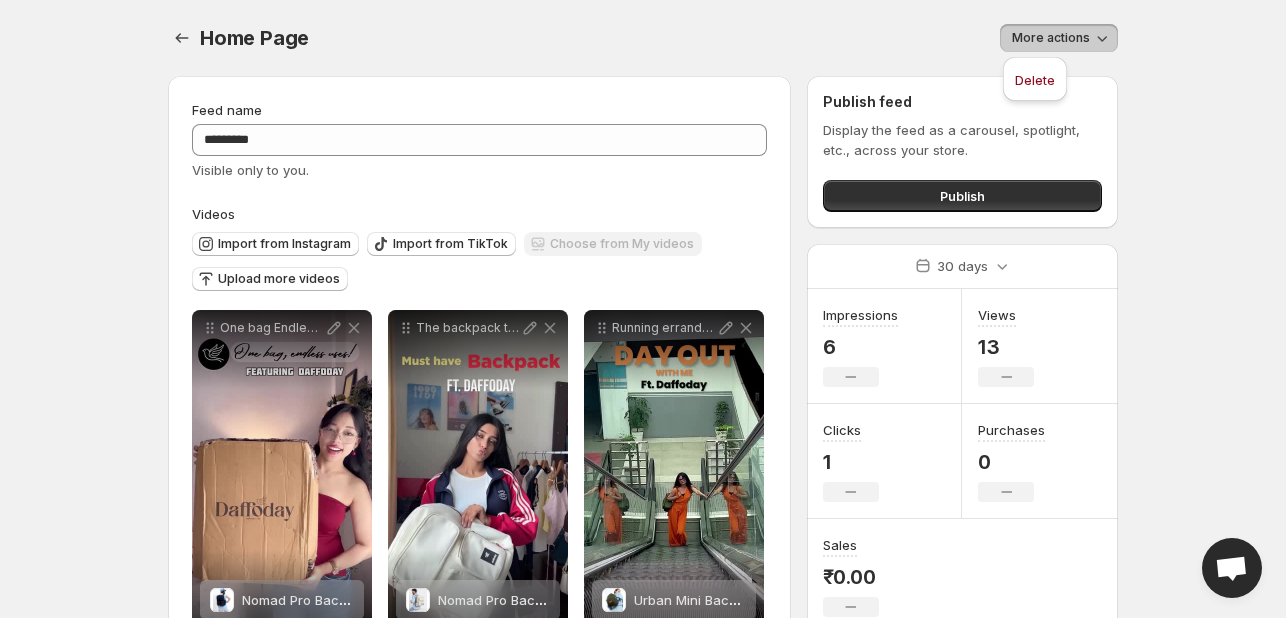 click on "**********" at bounding box center [643, 309] 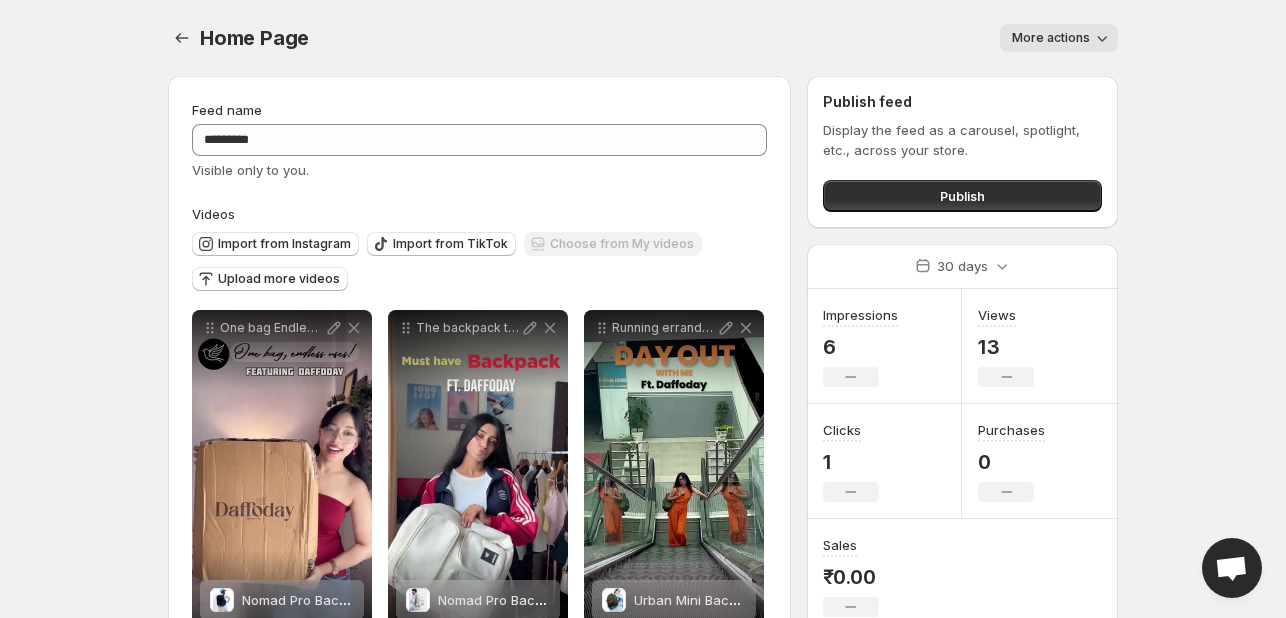 click on "**********" at bounding box center (643, 309) 